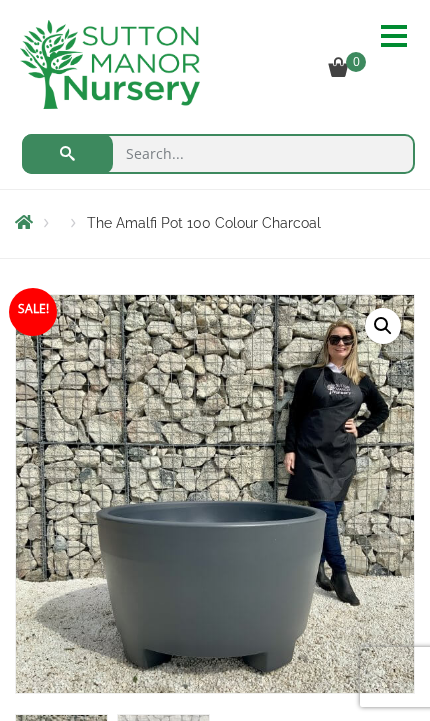 scroll, scrollTop: 0, scrollLeft: 0, axis: both 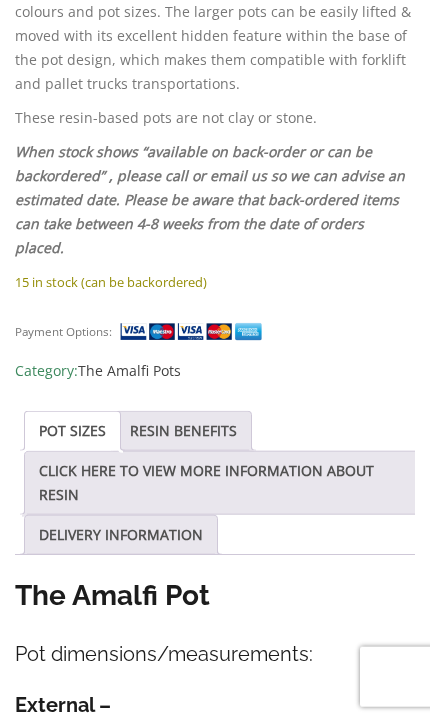 click on "POT SIZES" at bounding box center (72, 431) 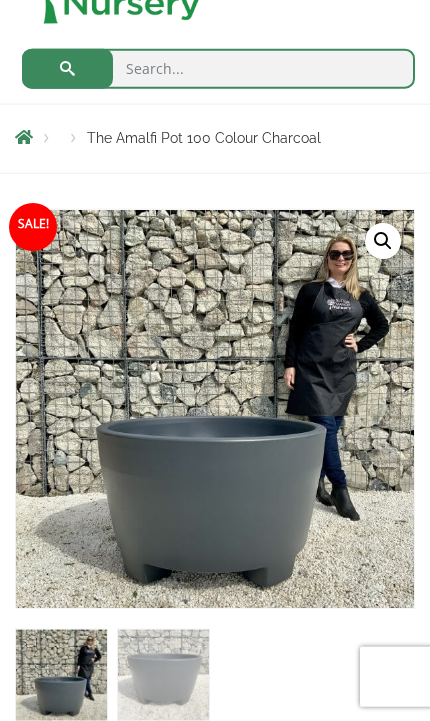 scroll, scrollTop: 0, scrollLeft: 0, axis: both 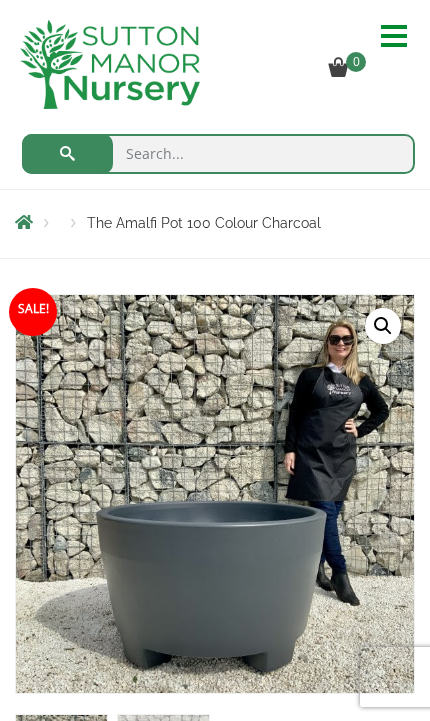 click at bounding box center [24, 222] 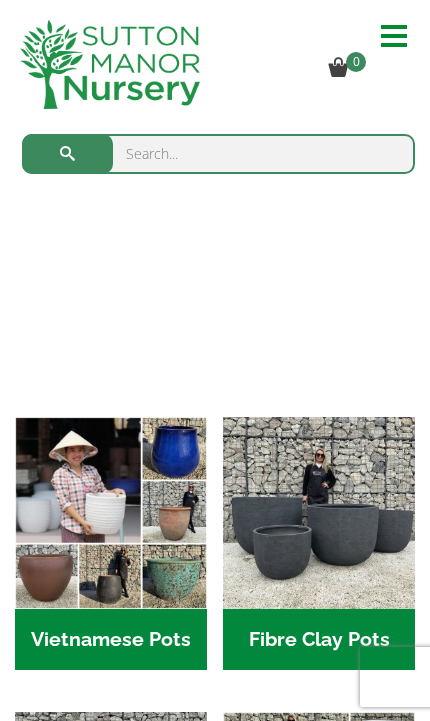 scroll, scrollTop: 0, scrollLeft: 0, axis: both 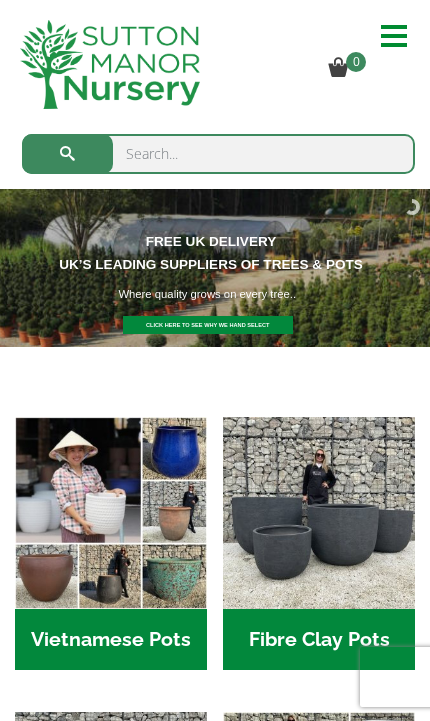 click at bounding box center [319, 513] 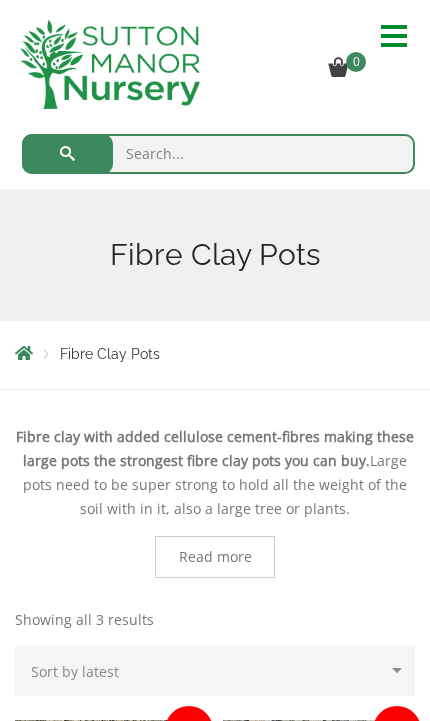 scroll, scrollTop: 0, scrollLeft: 0, axis: both 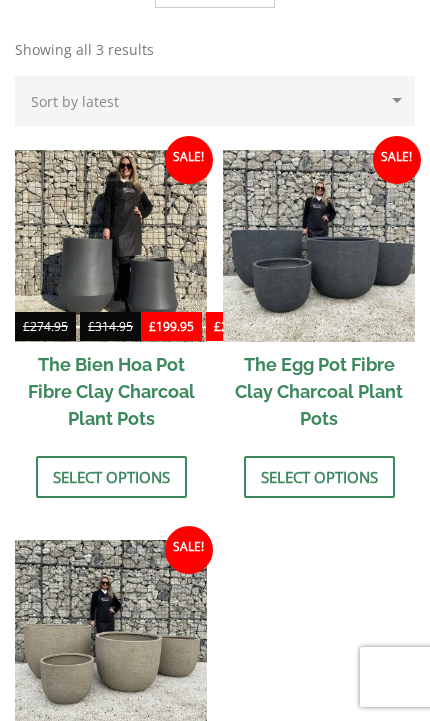 click on "Select options" at bounding box center [319, 477] 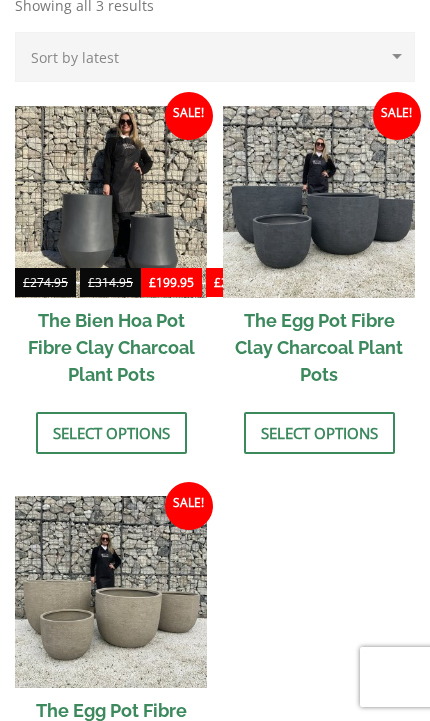 click at bounding box center [111, 202] 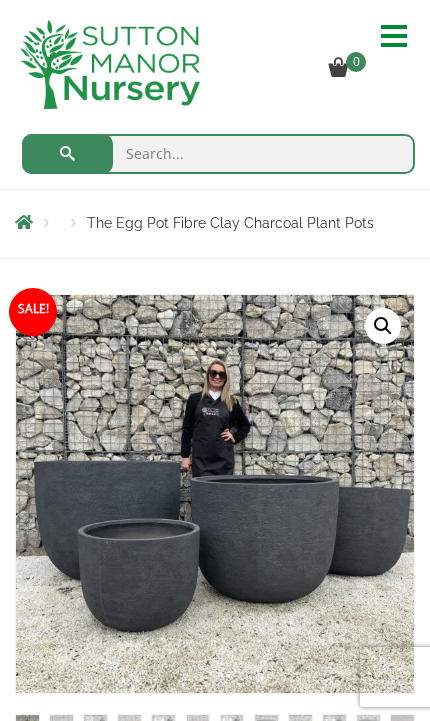 scroll, scrollTop: 0, scrollLeft: 0, axis: both 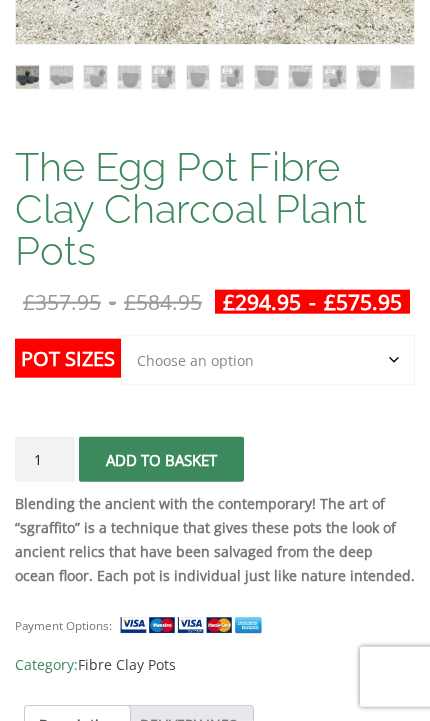 click on "Pot Sizes" 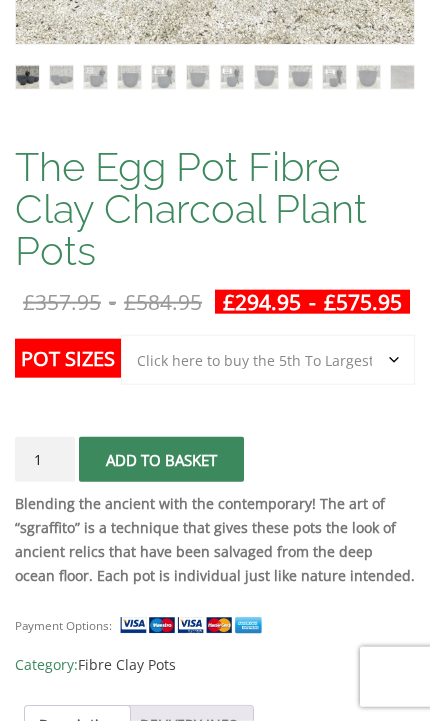select on "Click here to buy the 5th To Largest Pot In The Picture" 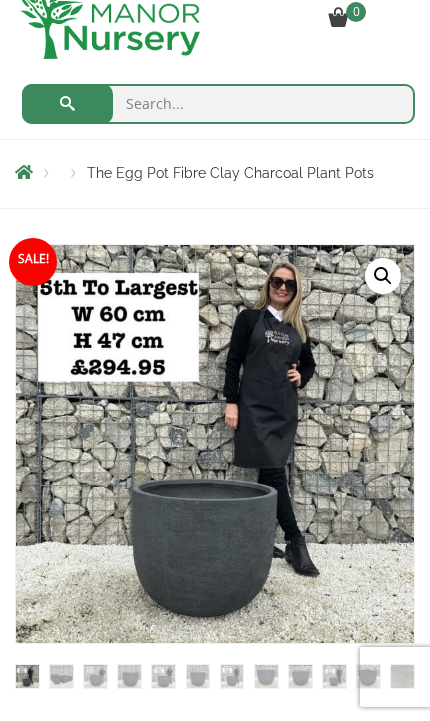 scroll, scrollTop: 0, scrollLeft: 0, axis: both 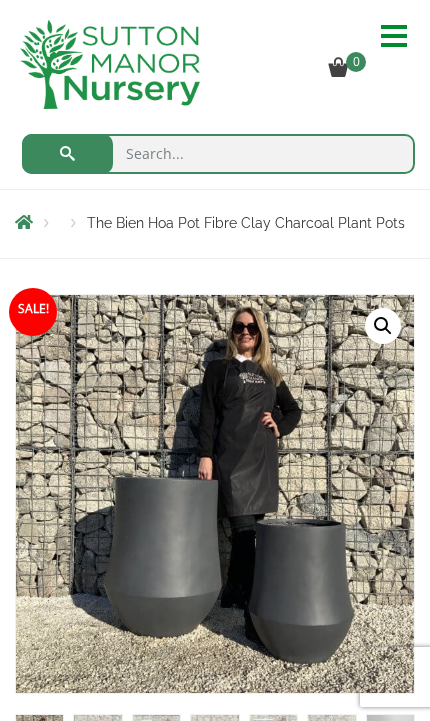 click at bounding box center [400, 36] 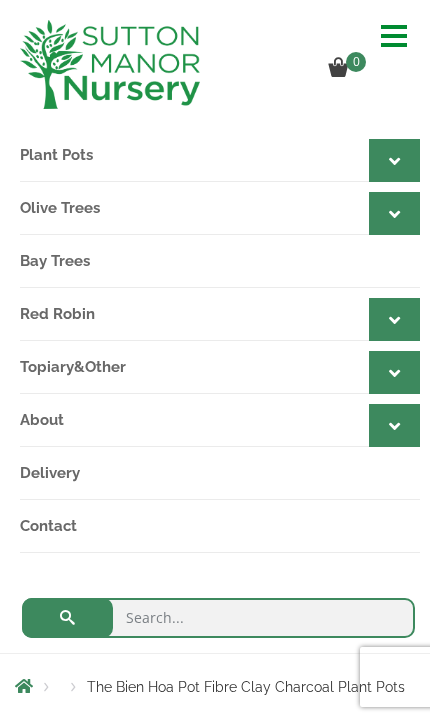click at bounding box center [394, 160] 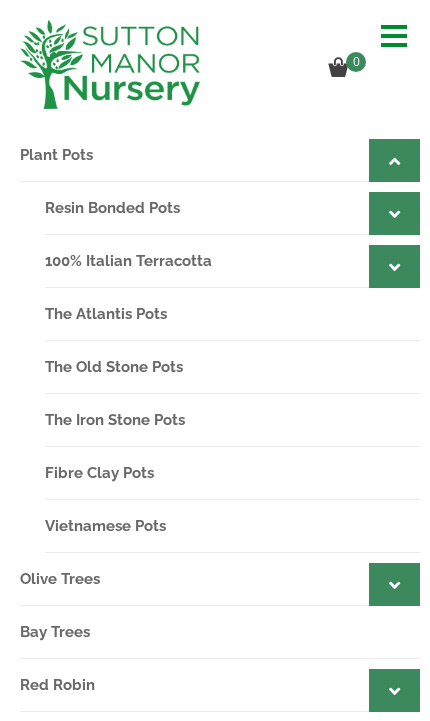 click on "Resin Bonded Pots" at bounding box center [232, 208] 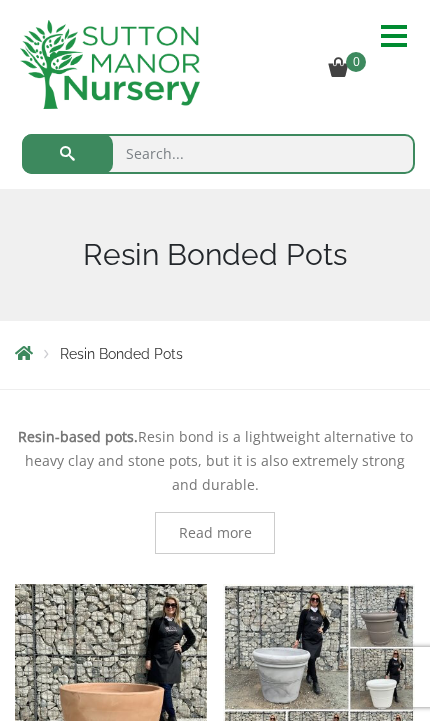 scroll, scrollTop: 0, scrollLeft: 0, axis: both 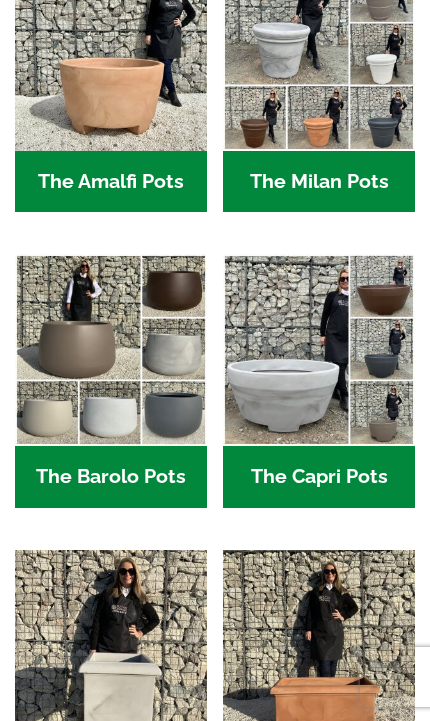 click on "The Barolo Pots  (36)" at bounding box center (111, 477) 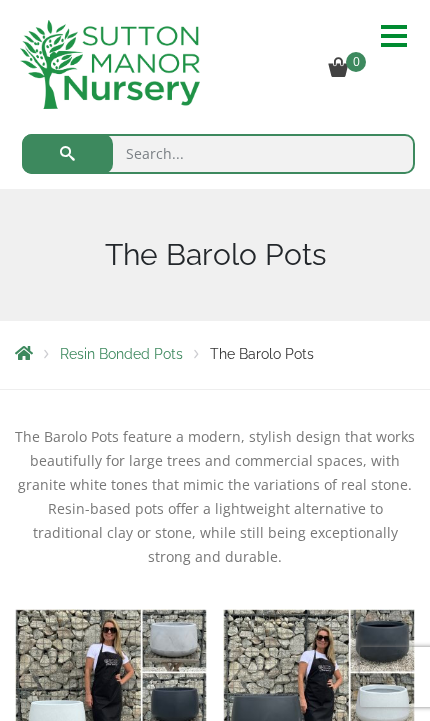 scroll, scrollTop: 87, scrollLeft: 0, axis: vertical 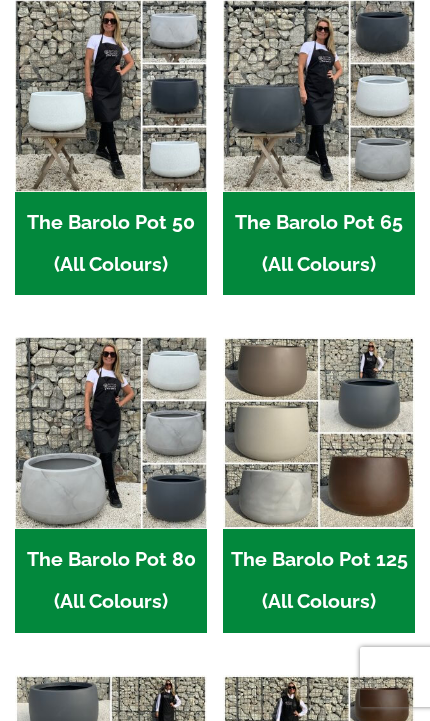 click at bounding box center (111, 433) 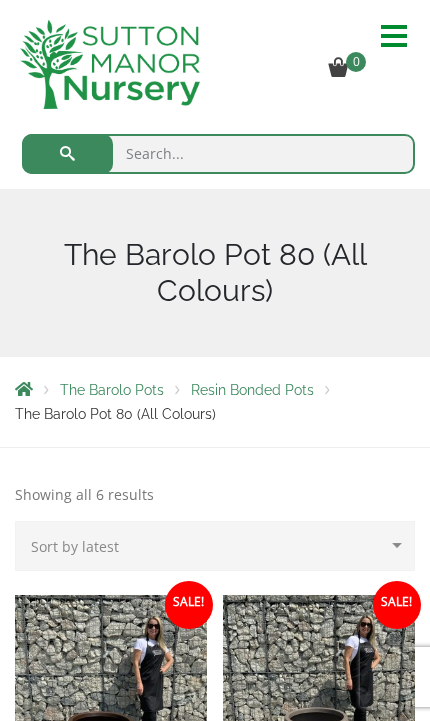 scroll, scrollTop: 0, scrollLeft: 0, axis: both 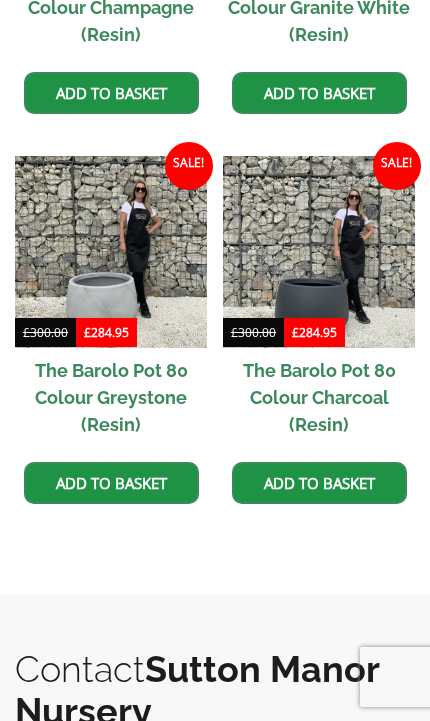 click at bounding box center (319, 252) 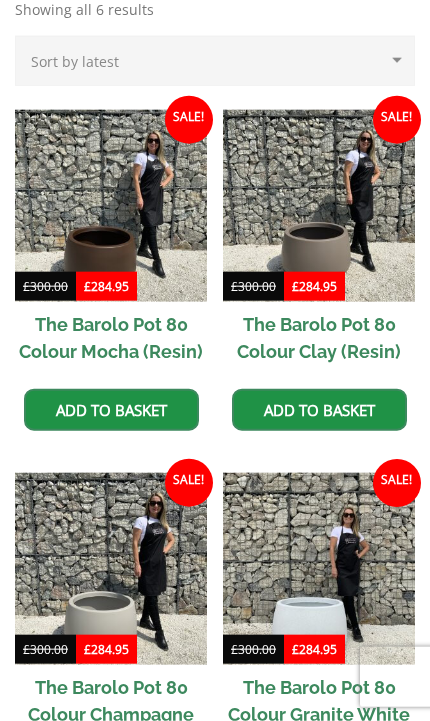 scroll, scrollTop: 477, scrollLeft: 0, axis: vertical 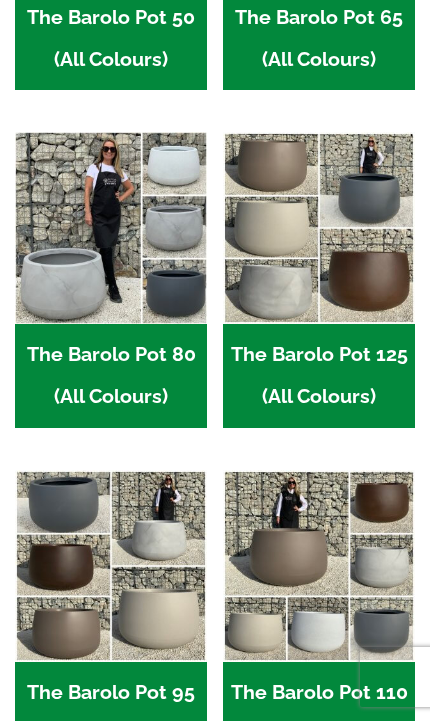 click at bounding box center (111, 566) 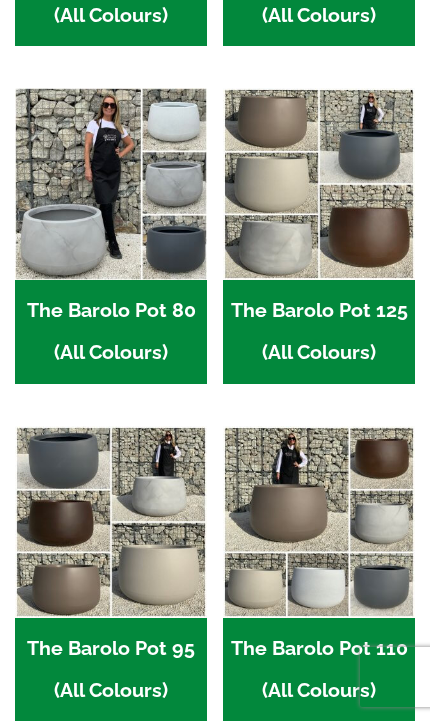 click at bounding box center (111, 184) 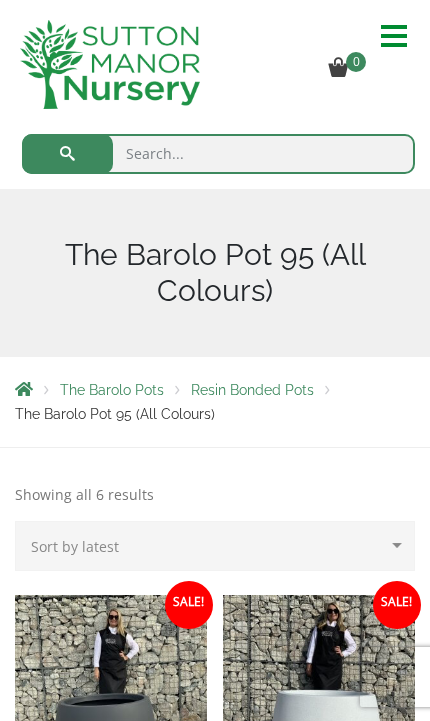 scroll, scrollTop: 0, scrollLeft: 0, axis: both 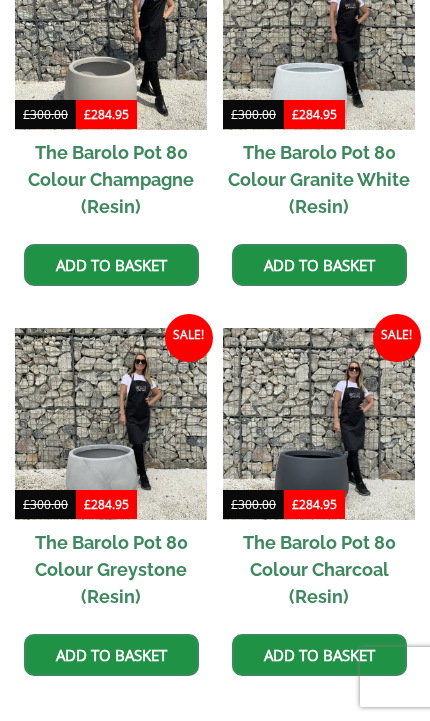 click at bounding box center (319, 424) 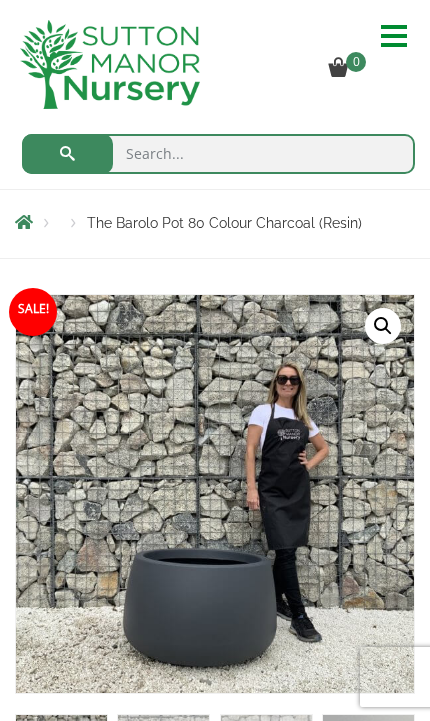 scroll, scrollTop: 0, scrollLeft: 0, axis: both 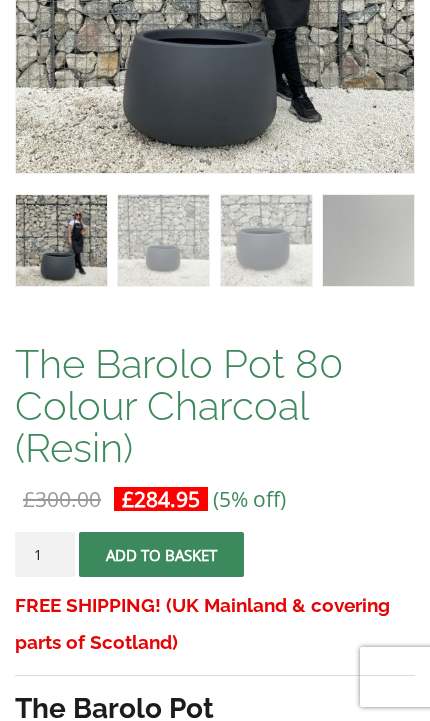click on "Add to basket" at bounding box center (161, 554) 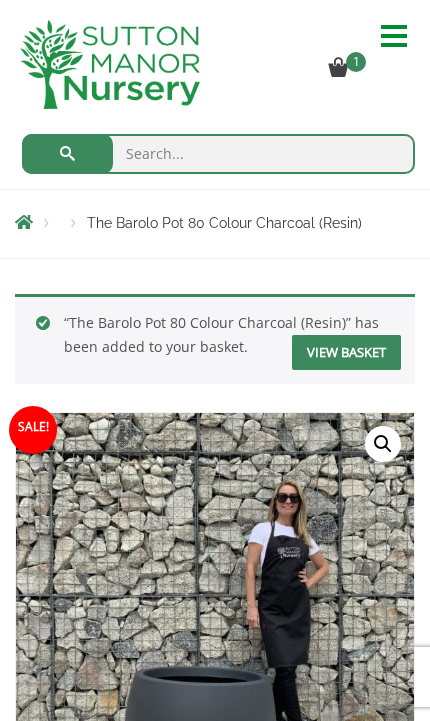 scroll, scrollTop: 0, scrollLeft: 0, axis: both 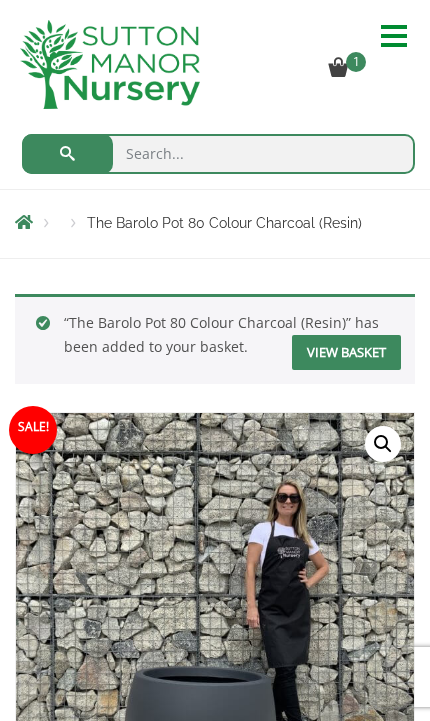 click at bounding box center (394, 27) 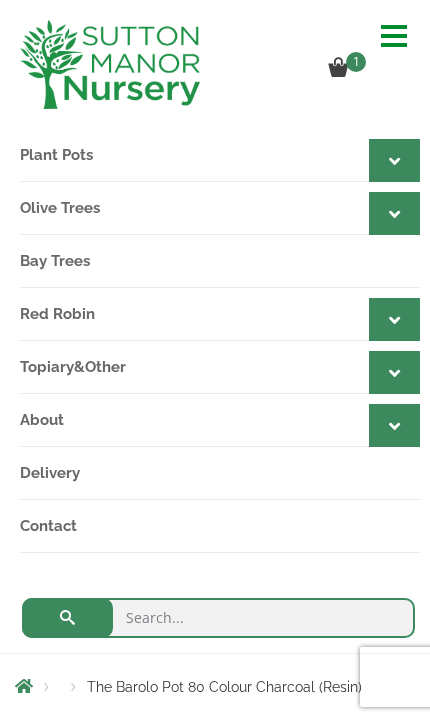 click on "Topiary&Other" at bounding box center (220, 367) 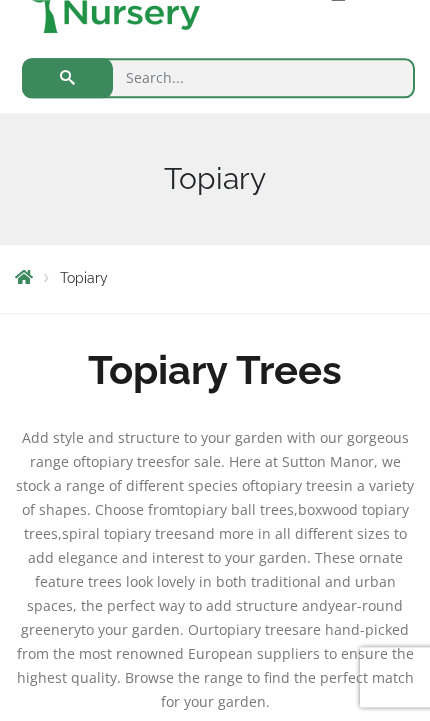 scroll, scrollTop: 241, scrollLeft: 0, axis: vertical 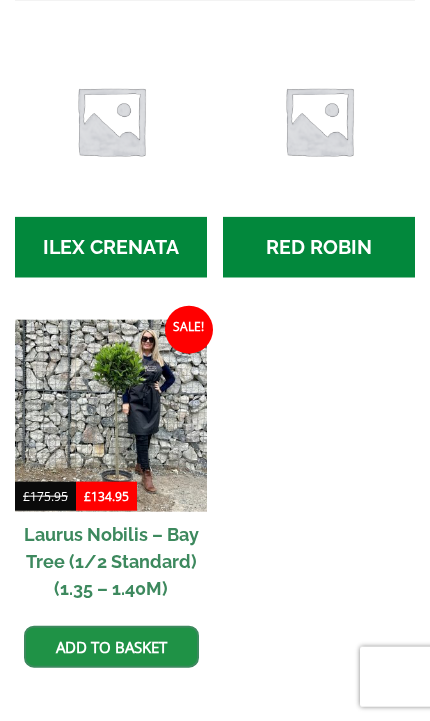 click on "2" at bounding box center (194, 741) 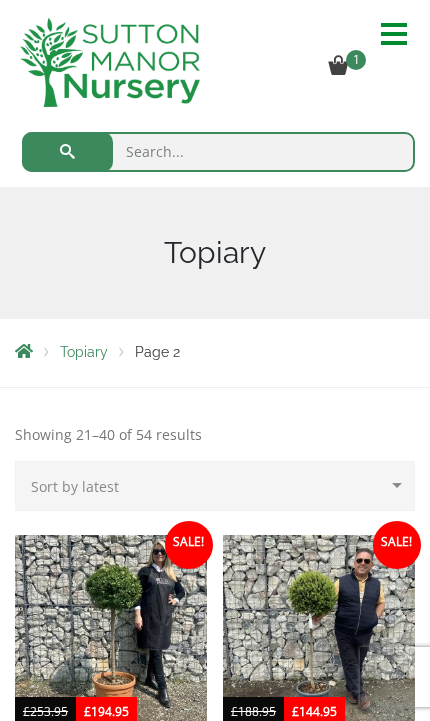scroll, scrollTop: 99, scrollLeft: 0, axis: vertical 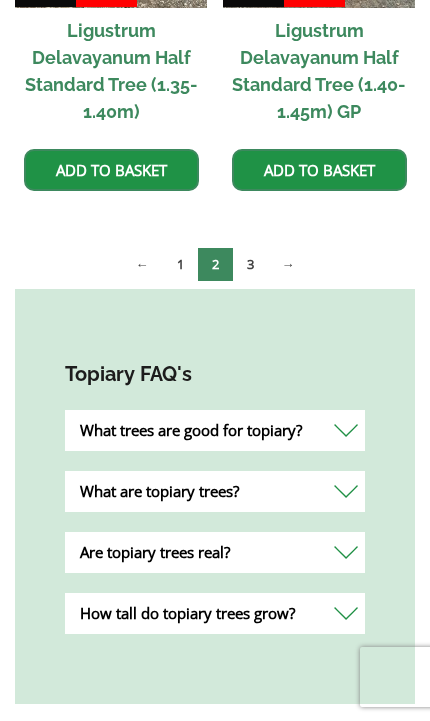 click on "3" at bounding box center [250, 264] 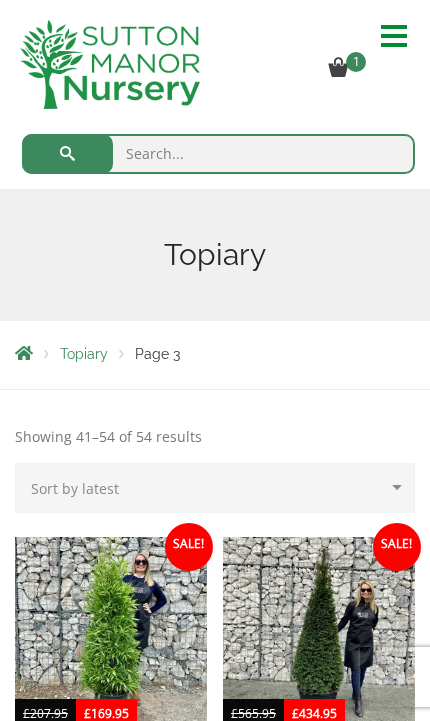 scroll, scrollTop: 0, scrollLeft: 0, axis: both 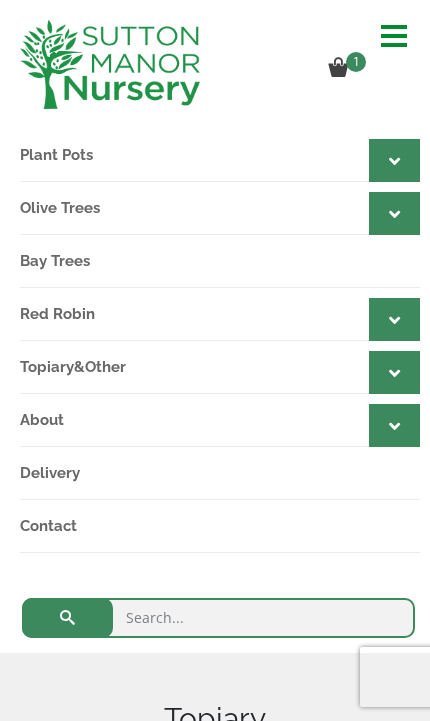 click at bounding box center (394, 213) 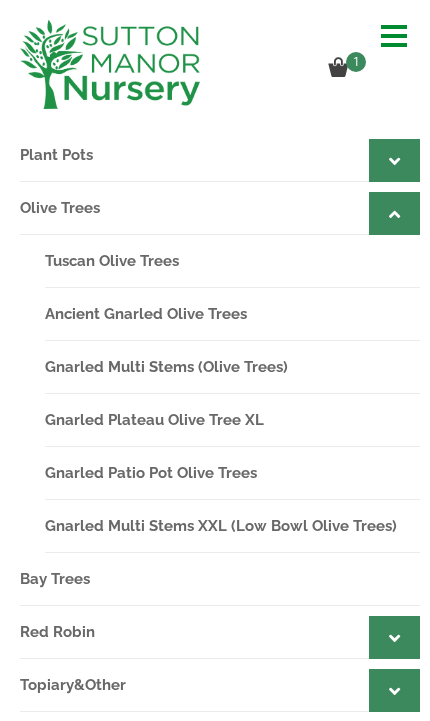 click on "Ancient Gnarled Olive Trees" at bounding box center [232, 314] 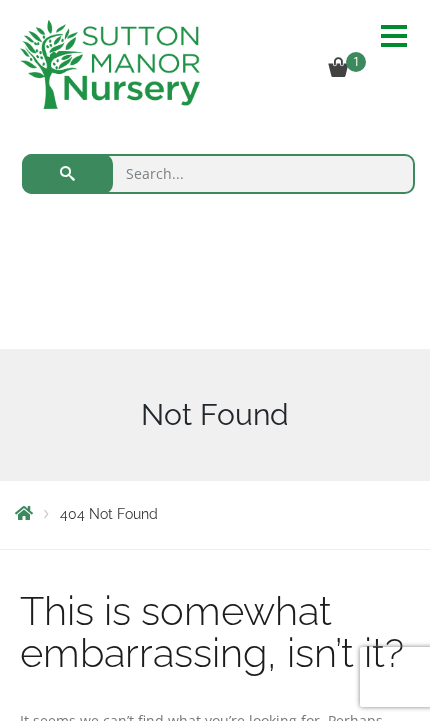 scroll, scrollTop: 0, scrollLeft: 0, axis: both 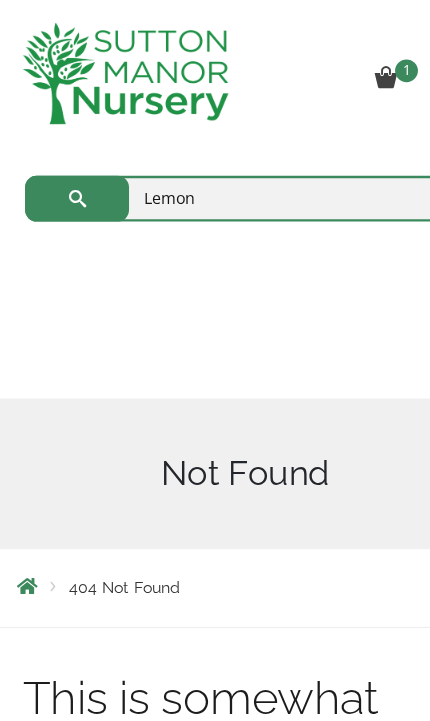 type on "Lemon" 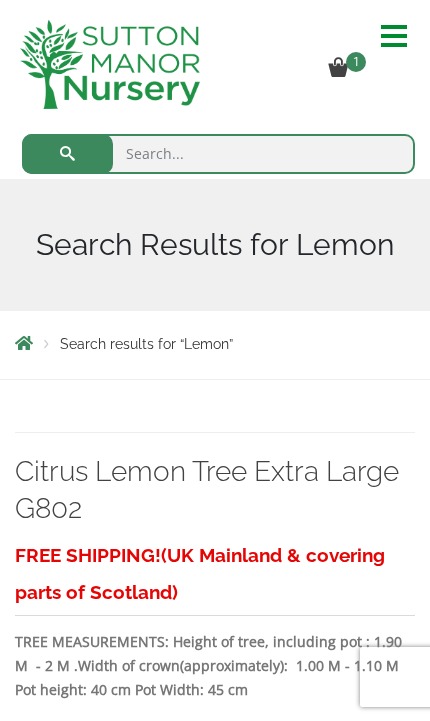scroll, scrollTop: 0, scrollLeft: 0, axis: both 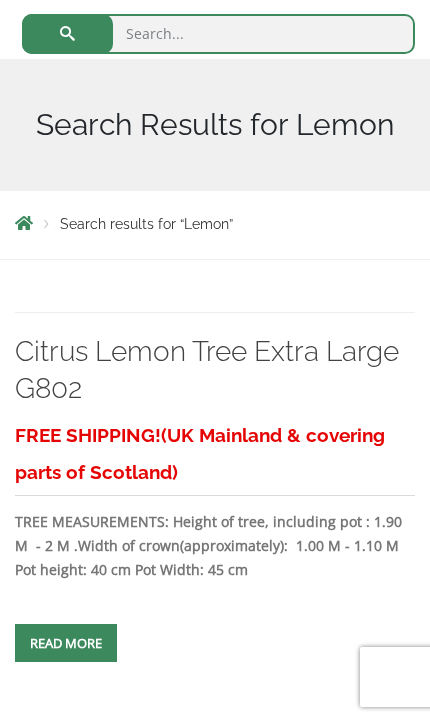 click at bounding box center (66, 643) 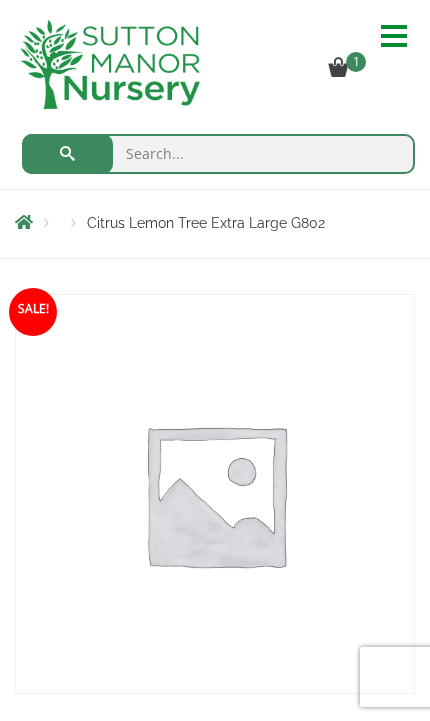 scroll, scrollTop: 0, scrollLeft: 0, axis: both 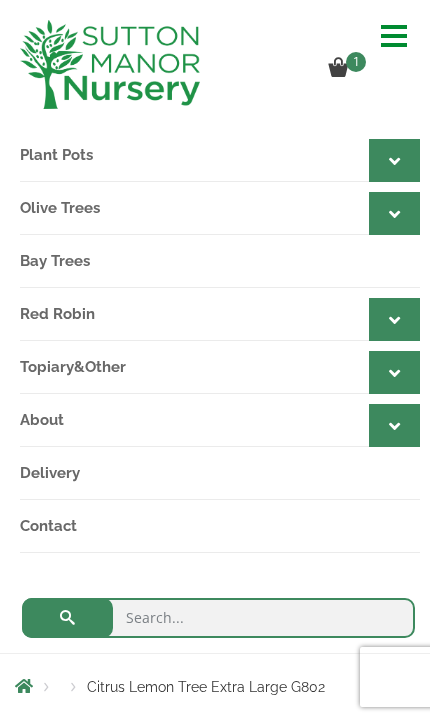 click on "1" at bounding box center (356, 62) 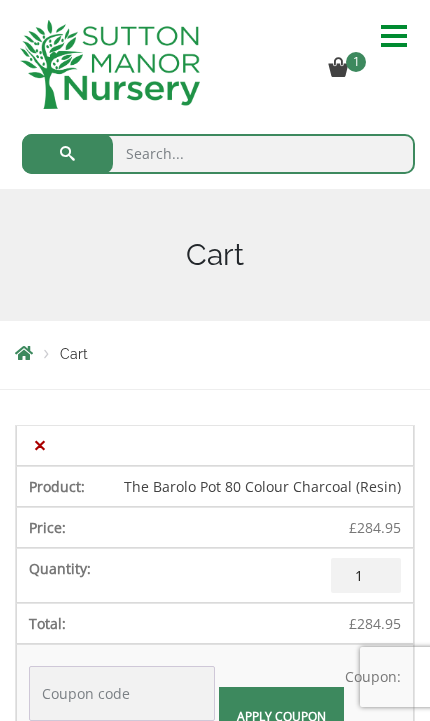 scroll, scrollTop: 0, scrollLeft: 0, axis: both 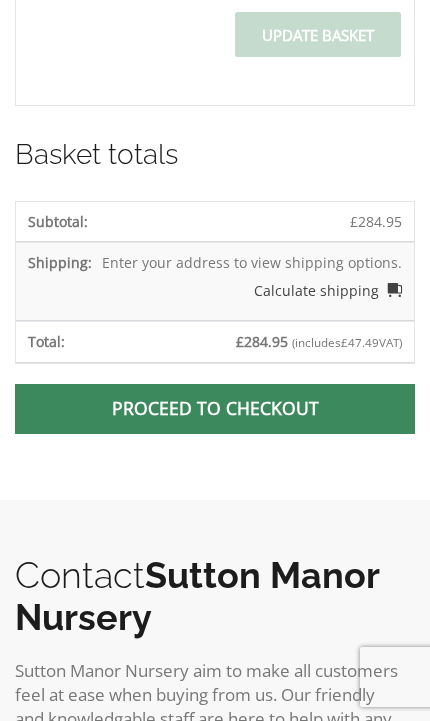 click at bounding box center (215, 409) 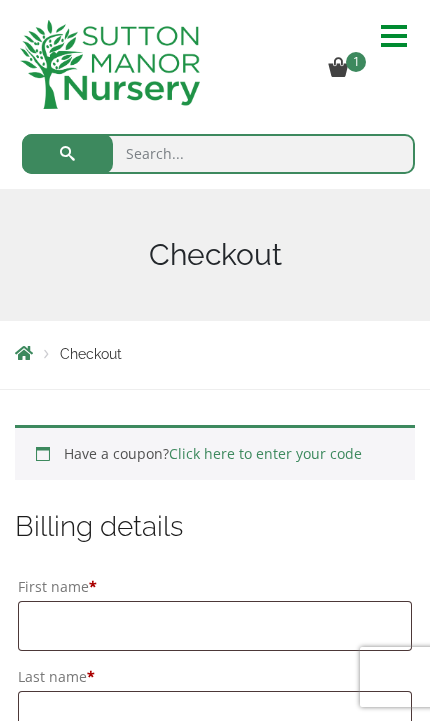 scroll, scrollTop: 0, scrollLeft: 0, axis: both 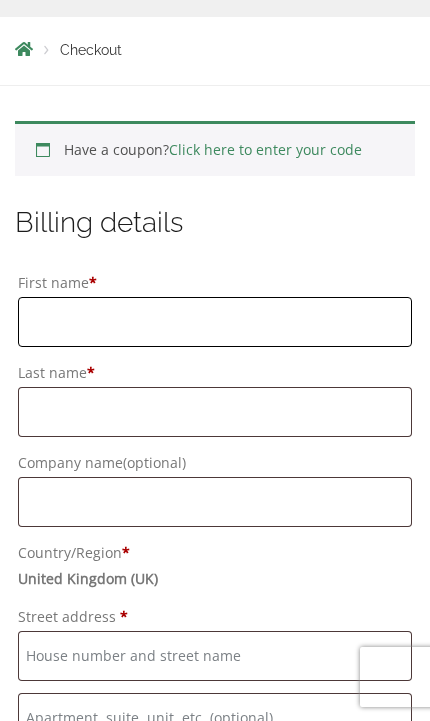 click on "First name  *" at bounding box center (215, 322) 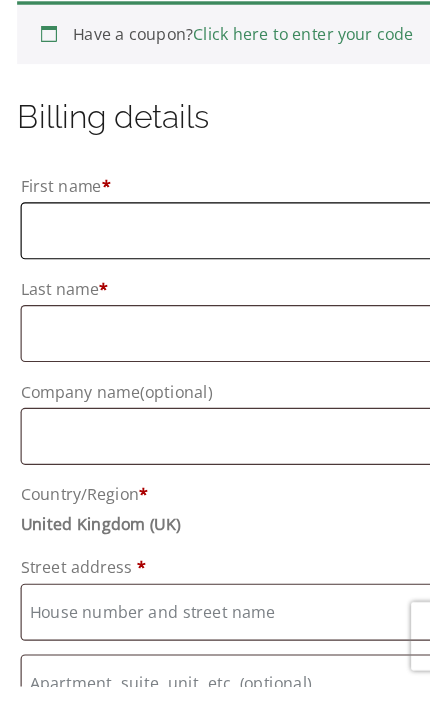 type on "Debbie" 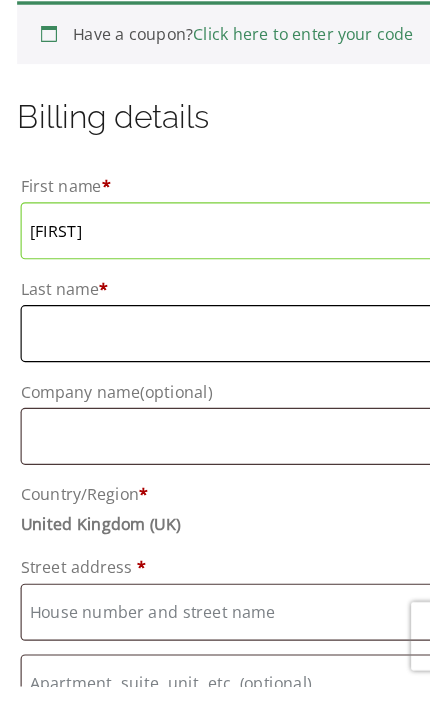 scroll, scrollTop: 424, scrollLeft: 0, axis: vertical 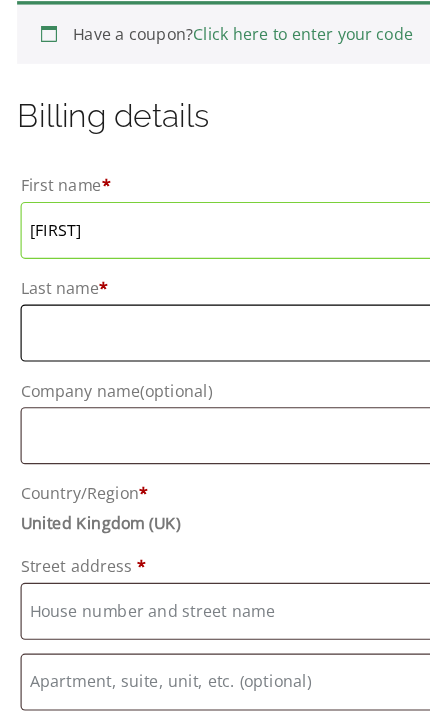 type on "Clarke" 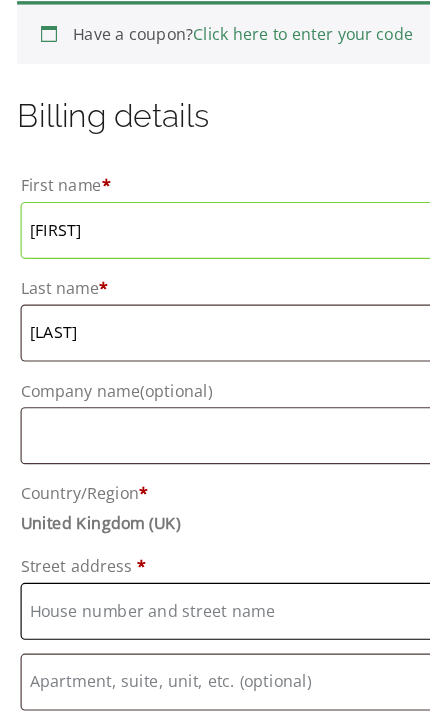 type on "[STREET]" 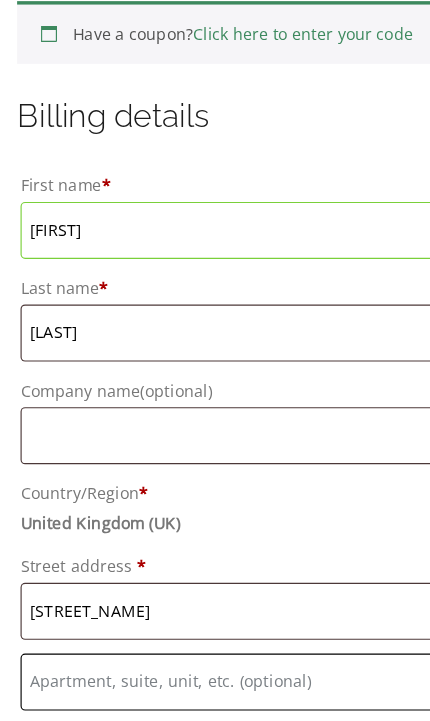 type on "[STREET]" 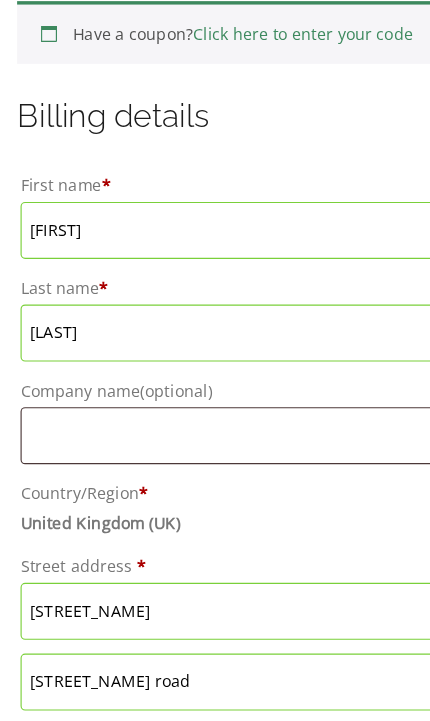 type on "[CITY]" 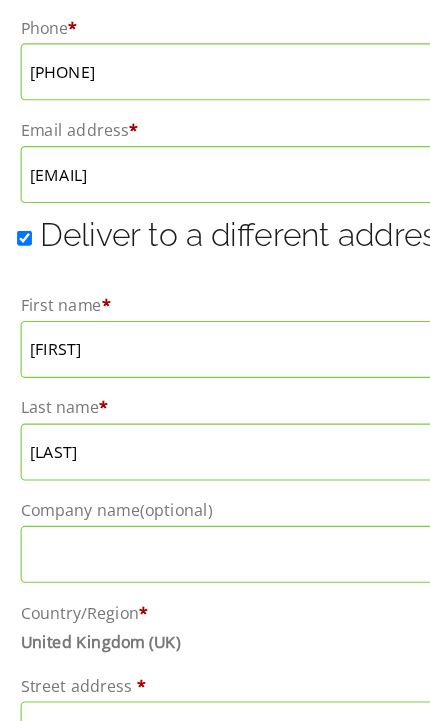scroll, scrollTop: 1319, scrollLeft: 0, axis: vertical 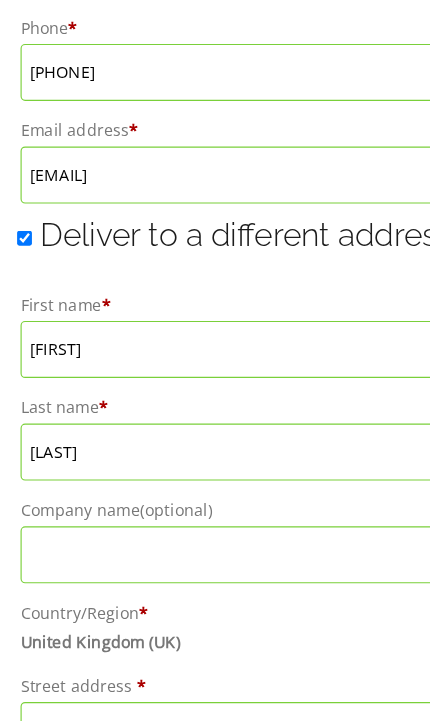 click on "Deliver to a different address?" at bounding box center [21, 208] 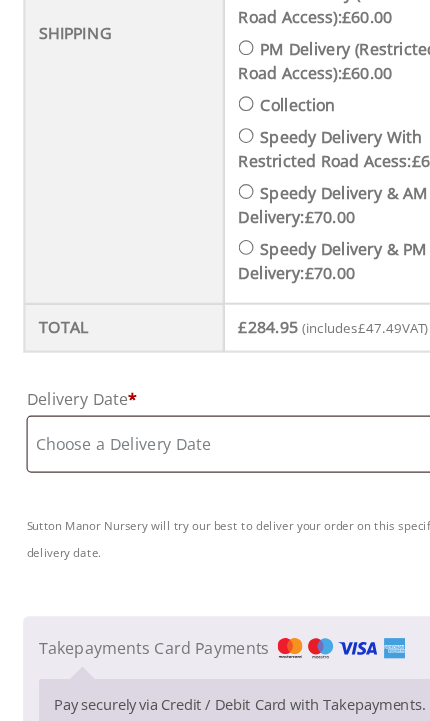 scroll, scrollTop: 2130, scrollLeft: 0, axis: vertical 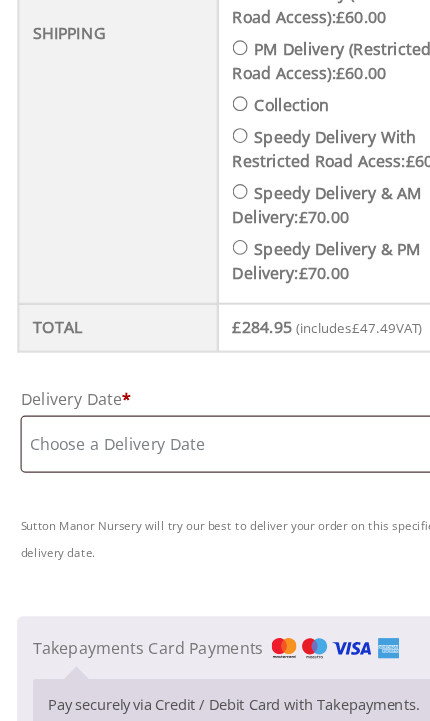 click on "Delivery Date *" at bounding box center [215, 389] 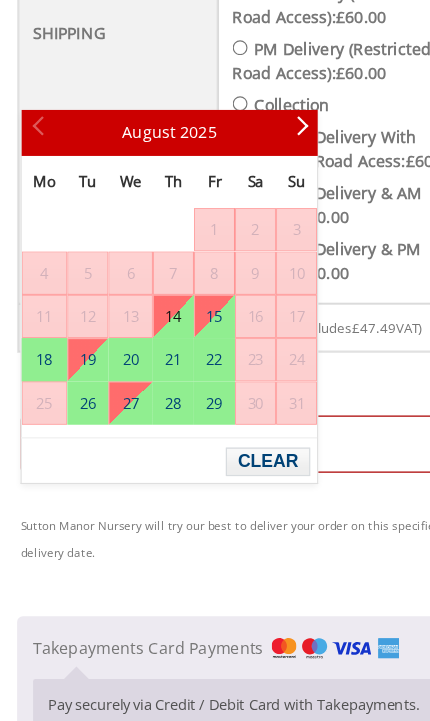 click on "14" at bounding box center [152, 277] 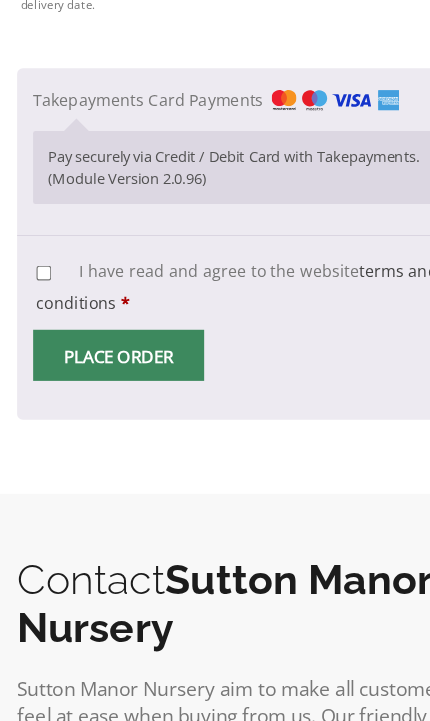 scroll, scrollTop: 2609, scrollLeft: 0, axis: vertical 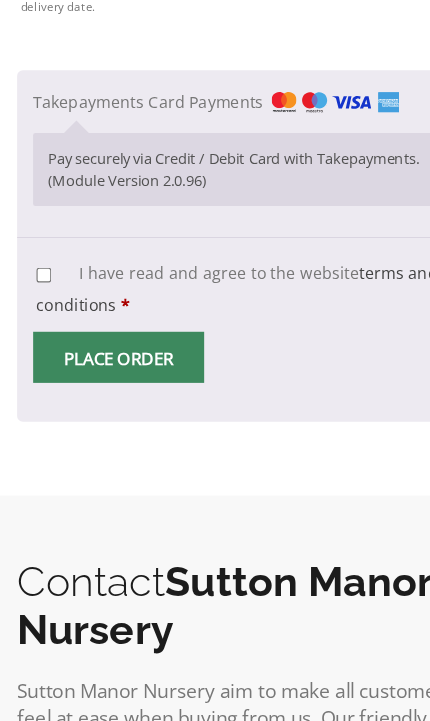 click on "I have read and agree to the website  terms and conditions   *" at bounding box center [38, 240] 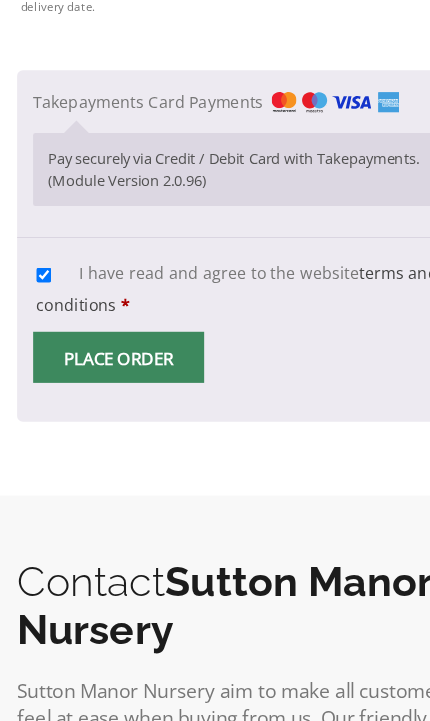 scroll, scrollTop: 2609, scrollLeft: 0, axis: vertical 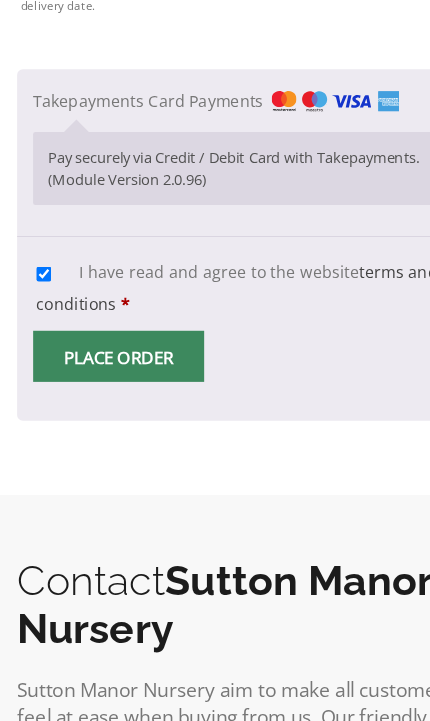 click on "Place order" at bounding box center [104, 312] 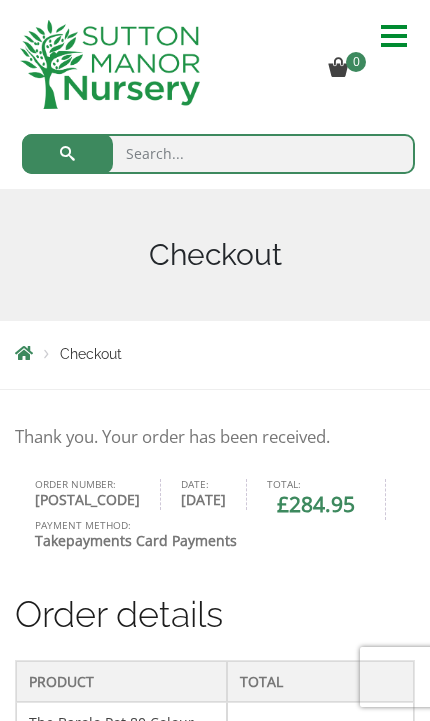 scroll, scrollTop: 0, scrollLeft: 0, axis: both 